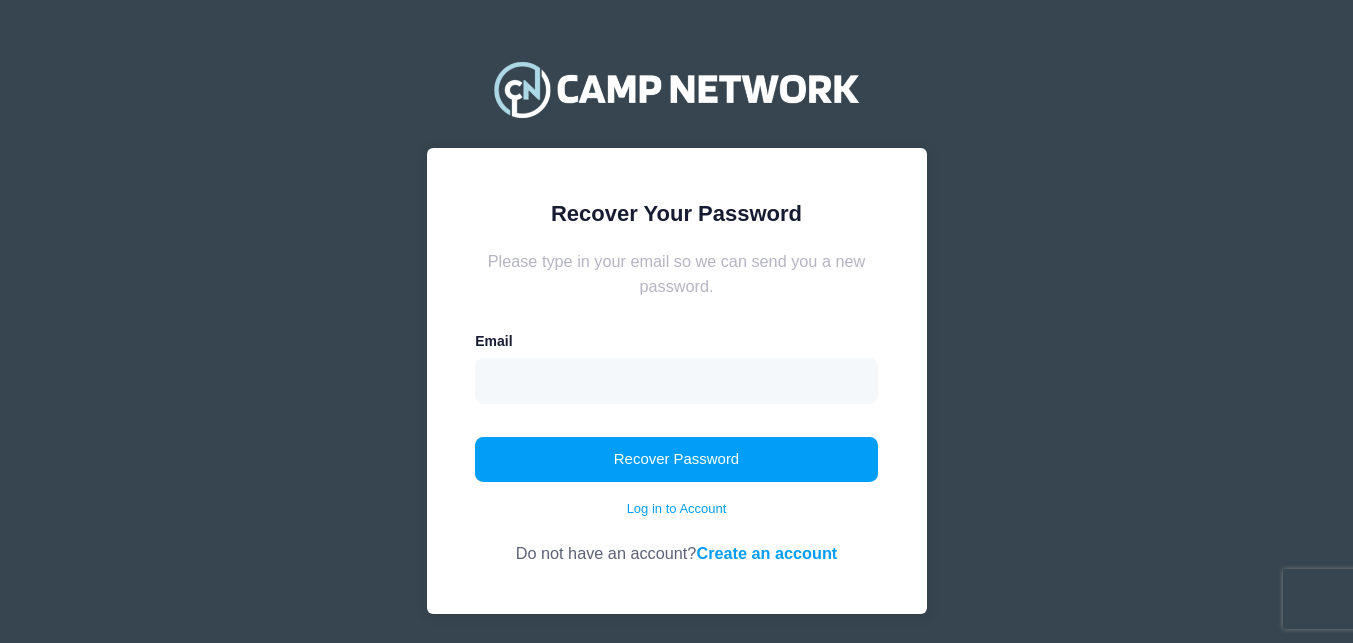 scroll, scrollTop: 0, scrollLeft: 0, axis: both 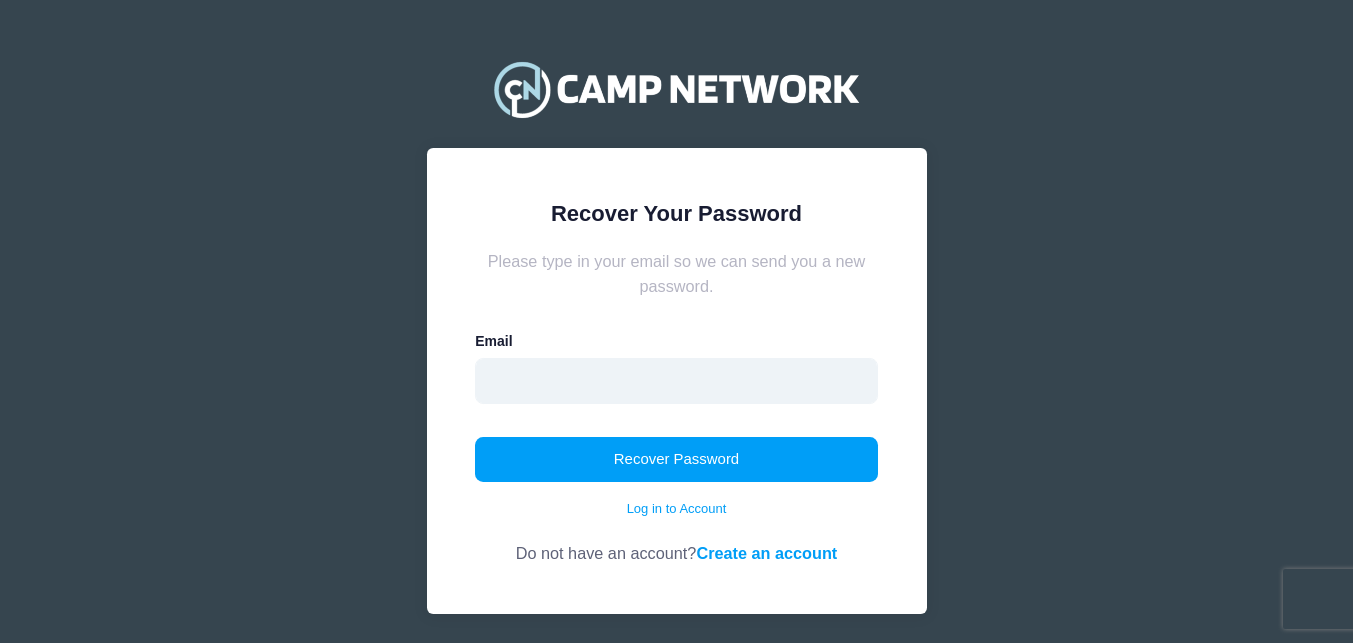 click at bounding box center [676, 381] 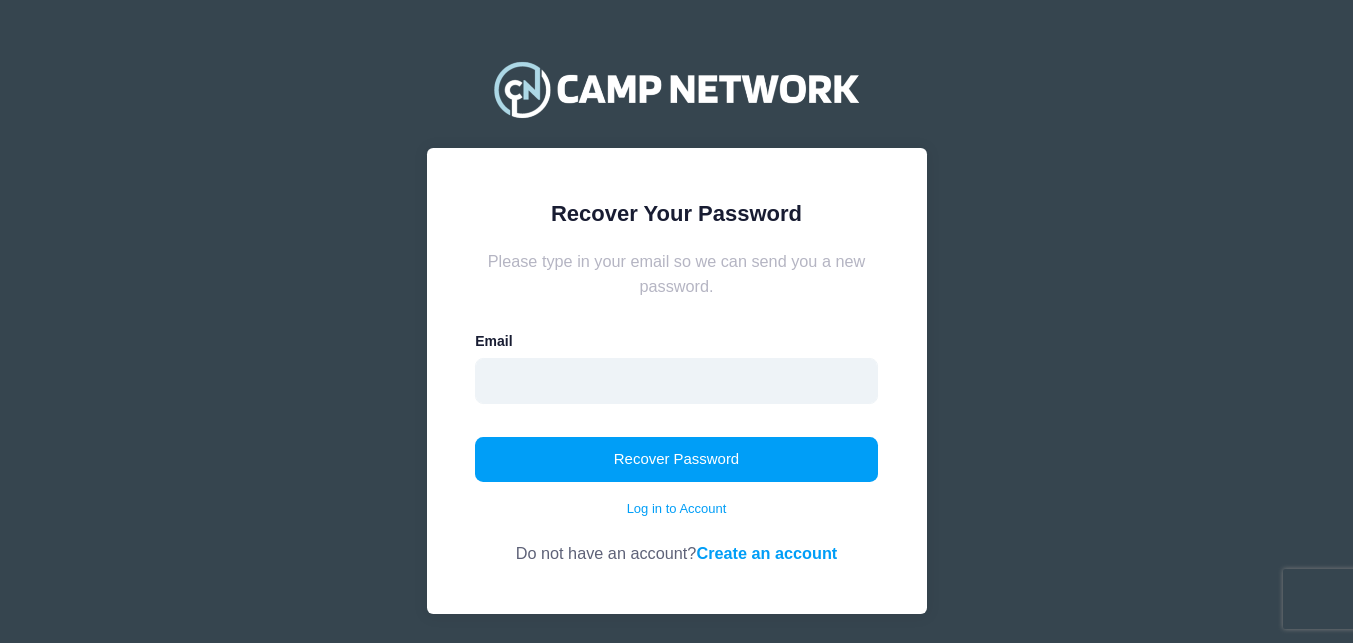 type on "[EMAIL_ADDRESS][DOMAIN_NAME]" 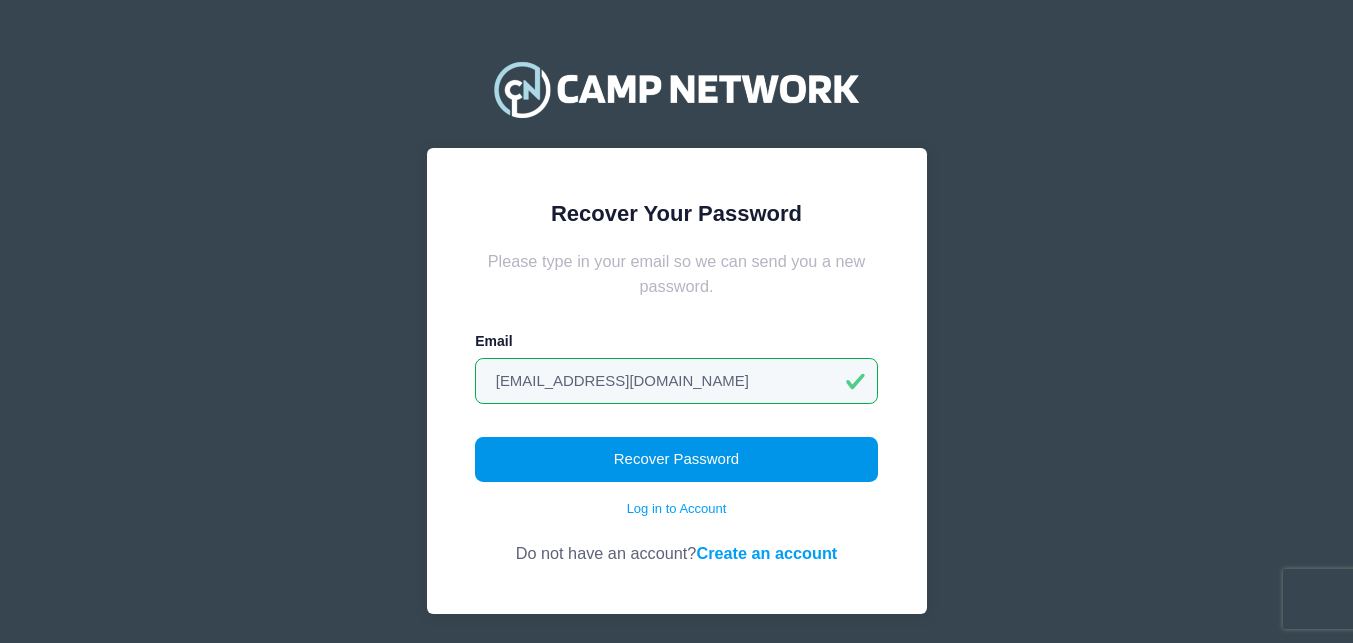 click on "Recover Password" at bounding box center [676, 460] 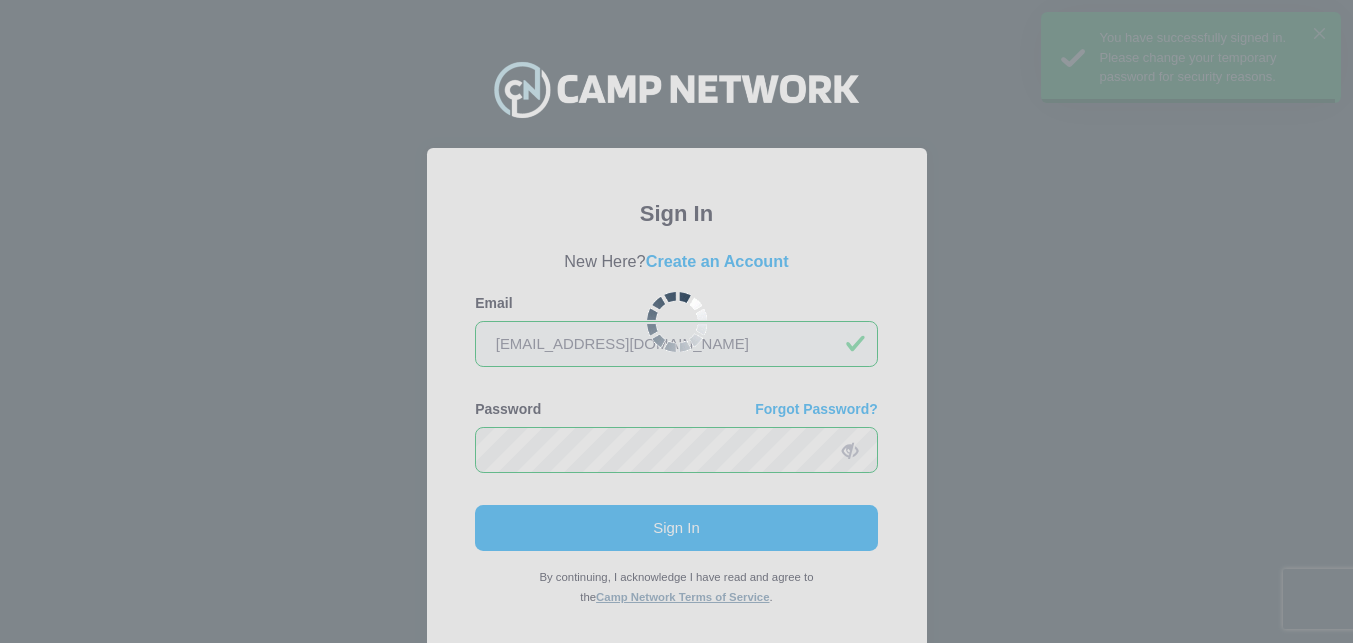 scroll, scrollTop: 0, scrollLeft: 0, axis: both 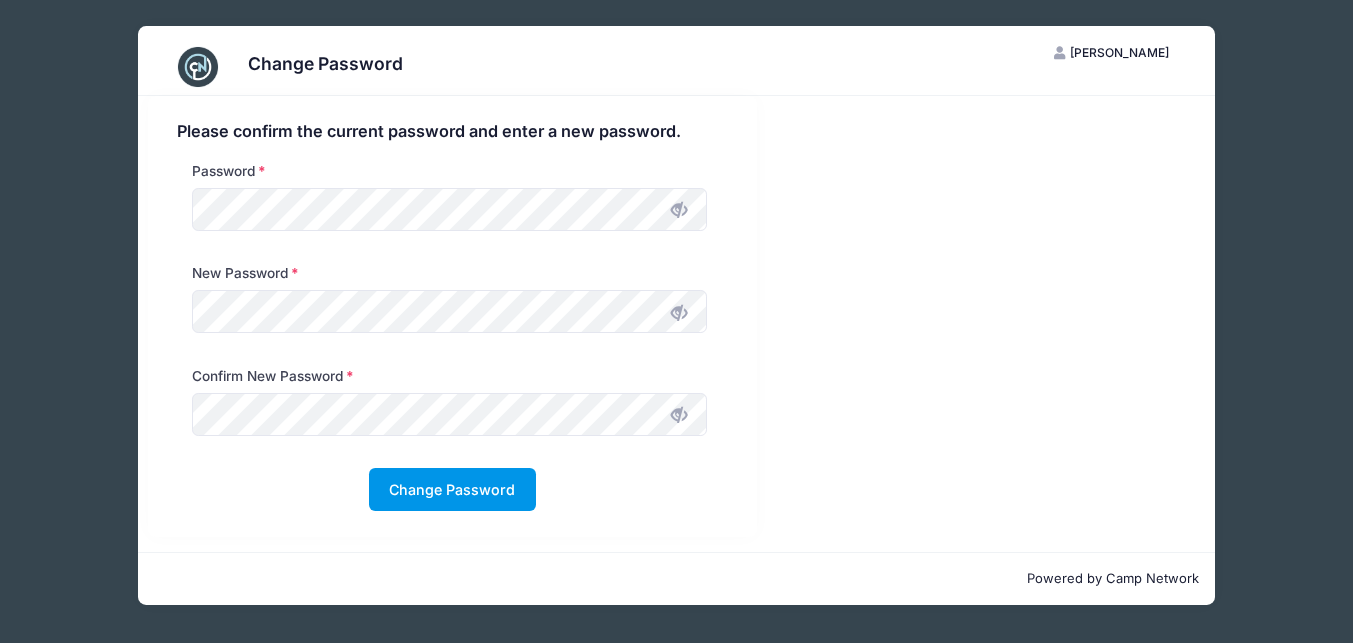 click on "Change Password" at bounding box center [452, 489] 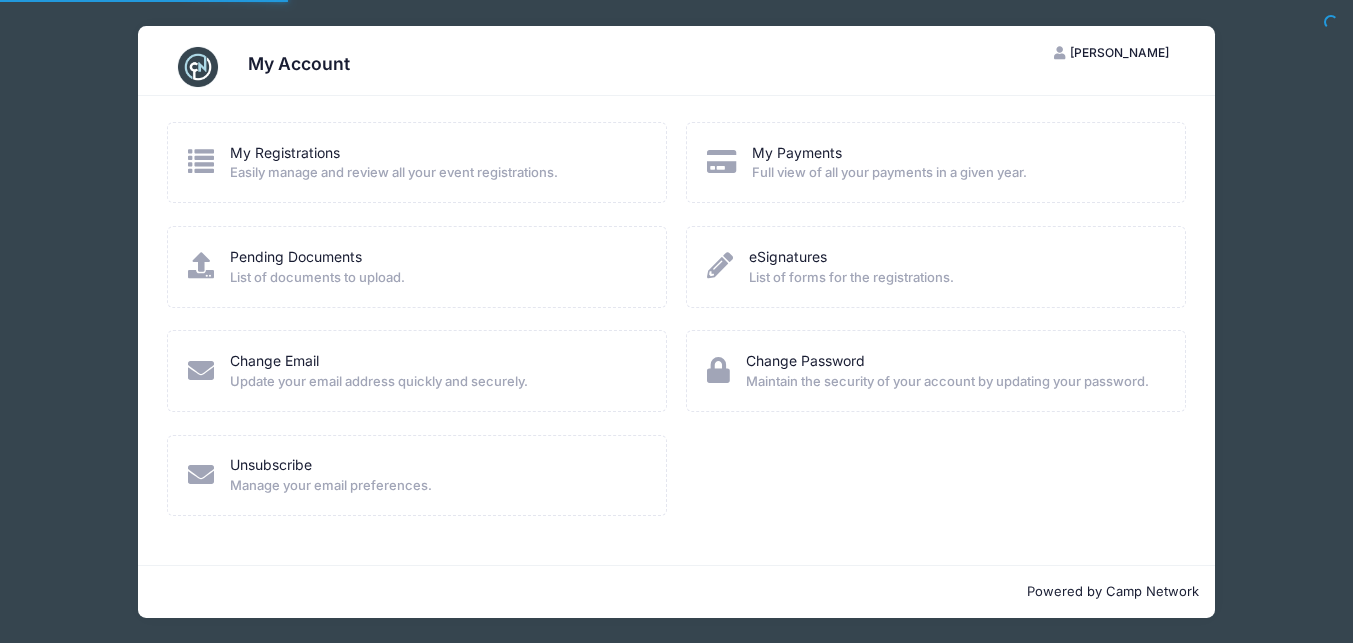 scroll, scrollTop: 0, scrollLeft: 0, axis: both 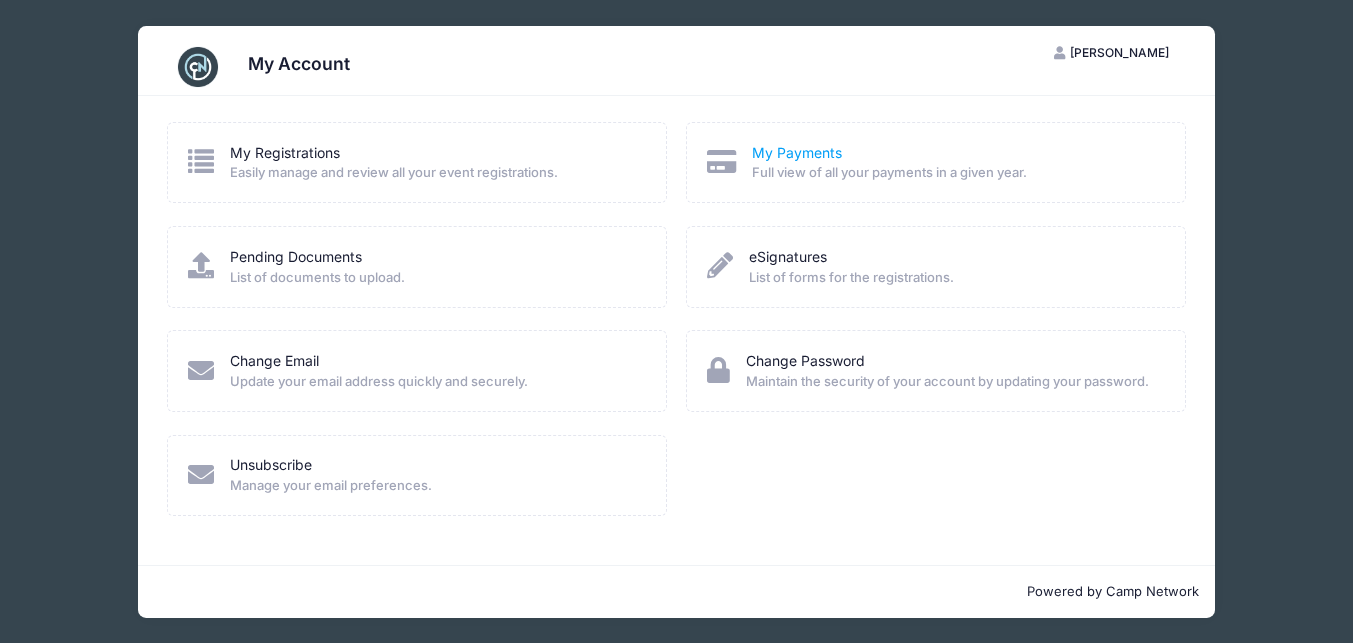 click on "My Payments" at bounding box center [797, 152] 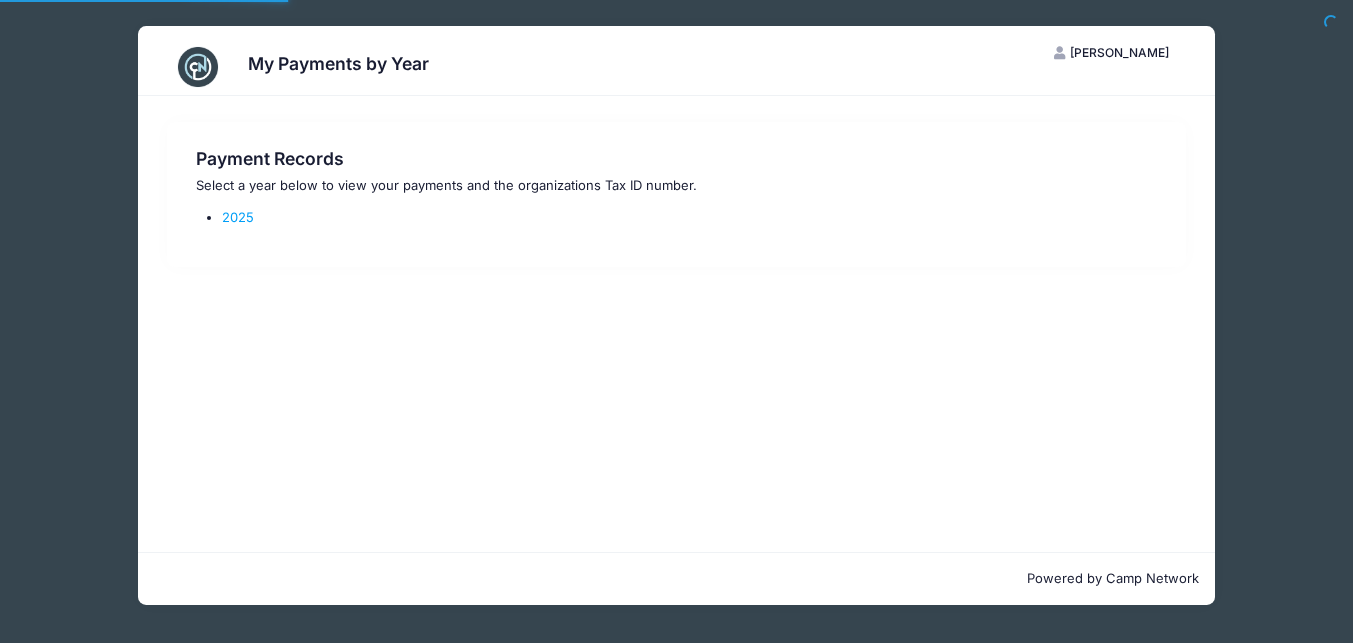scroll, scrollTop: 0, scrollLeft: 0, axis: both 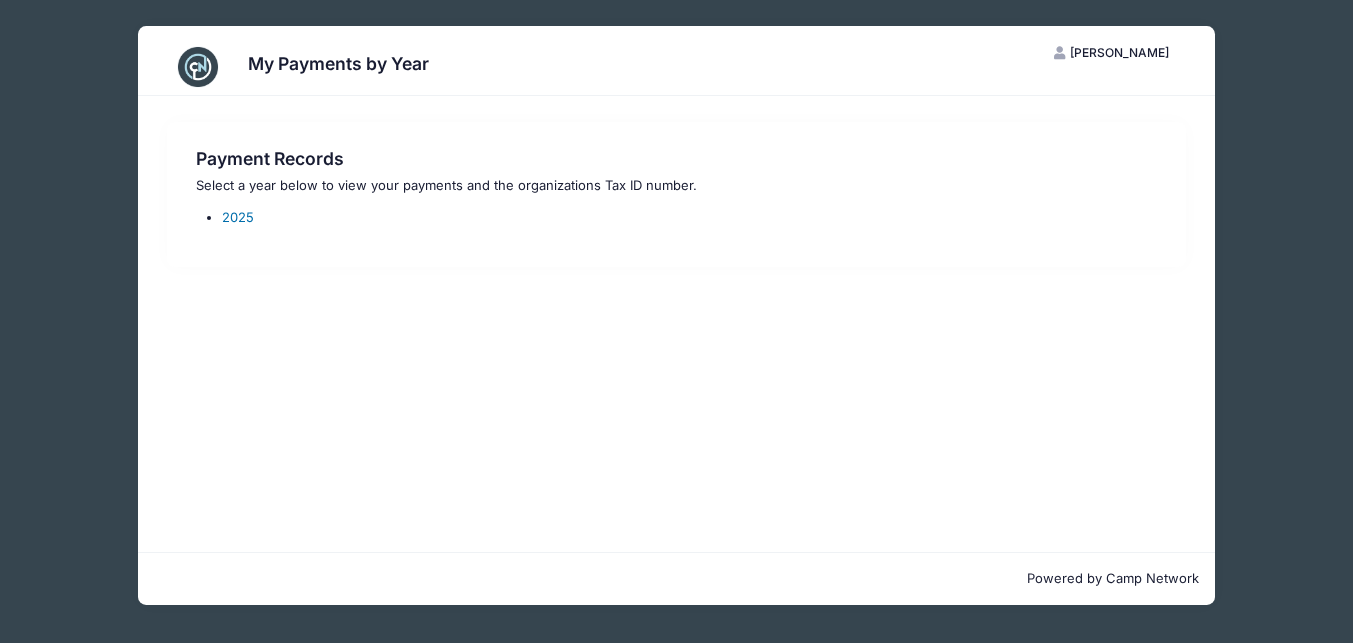 click on "2025" at bounding box center (238, 217) 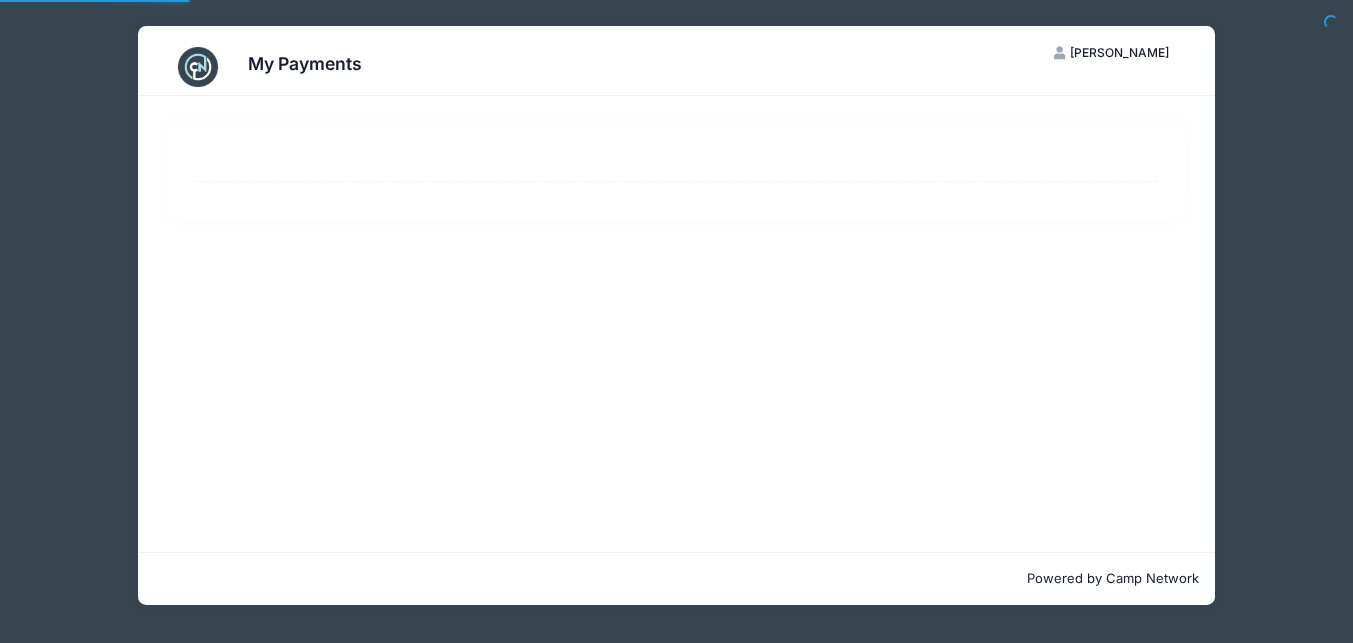 scroll, scrollTop: 0, scrollLeft: 0, axis: both 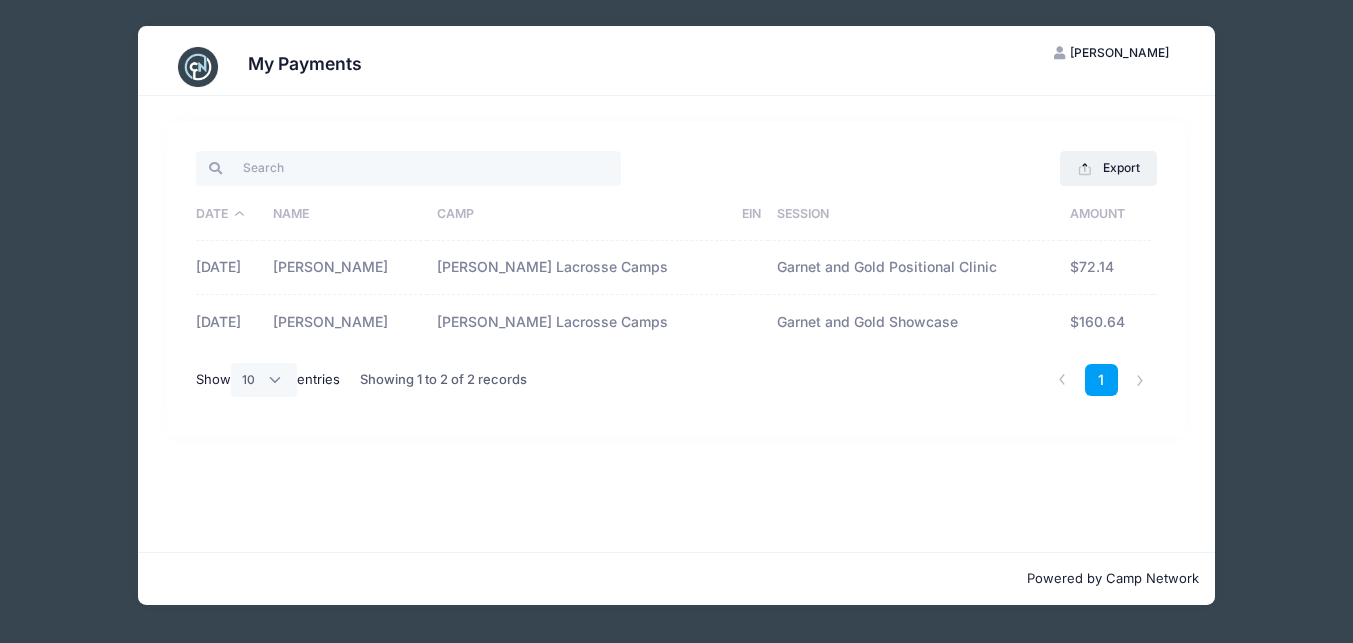 click on "$160.64" at bounding box center [1105, 321] 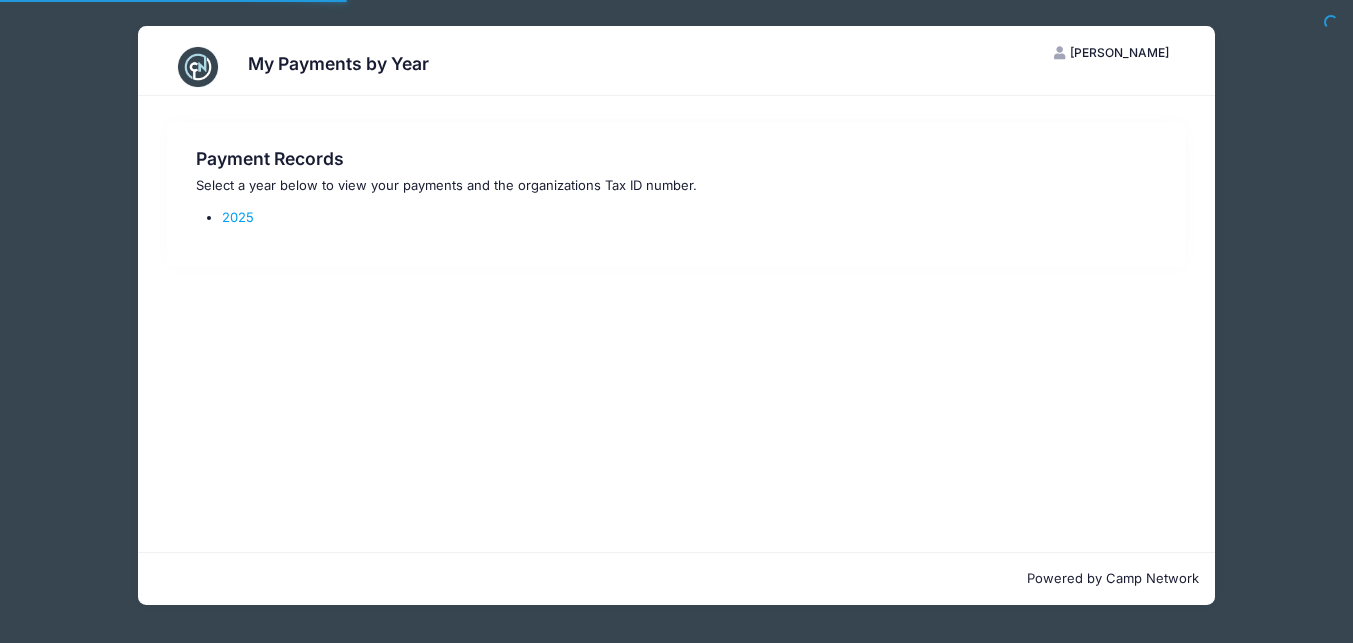 scroll, scrollTop: 0, scrollLeft: 0, axis: both 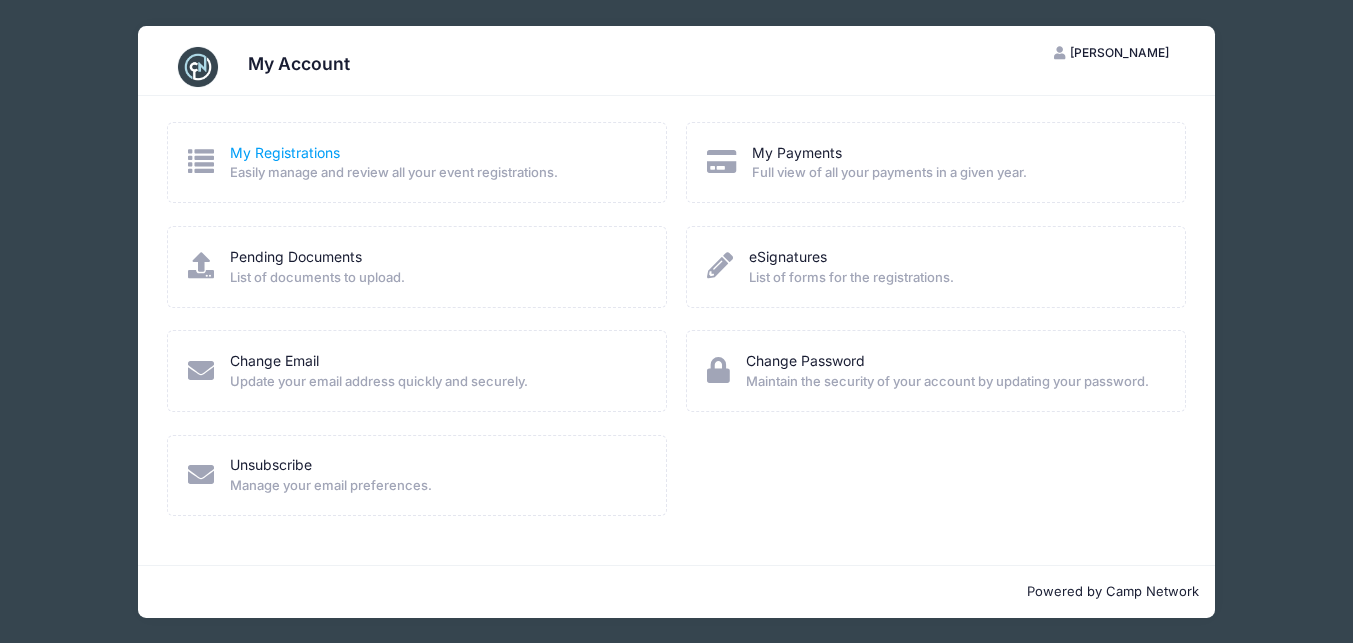 click on "My Registrations" at bounding box center [285, 152] 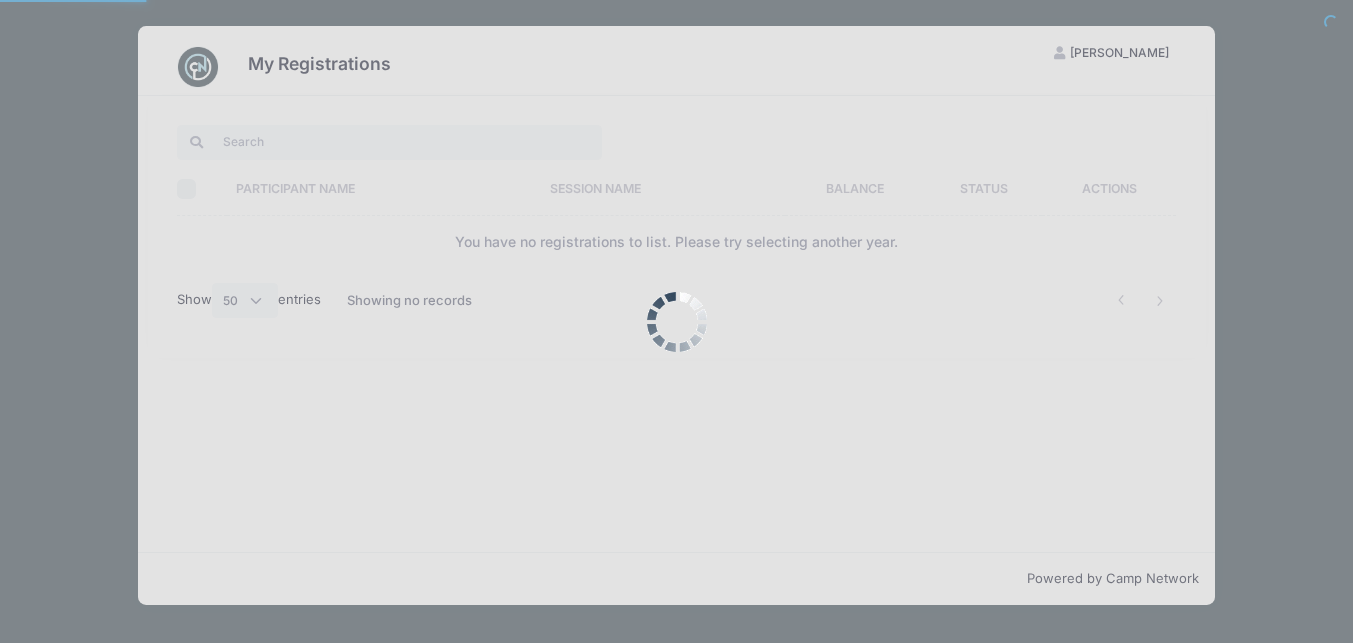 select on "50" 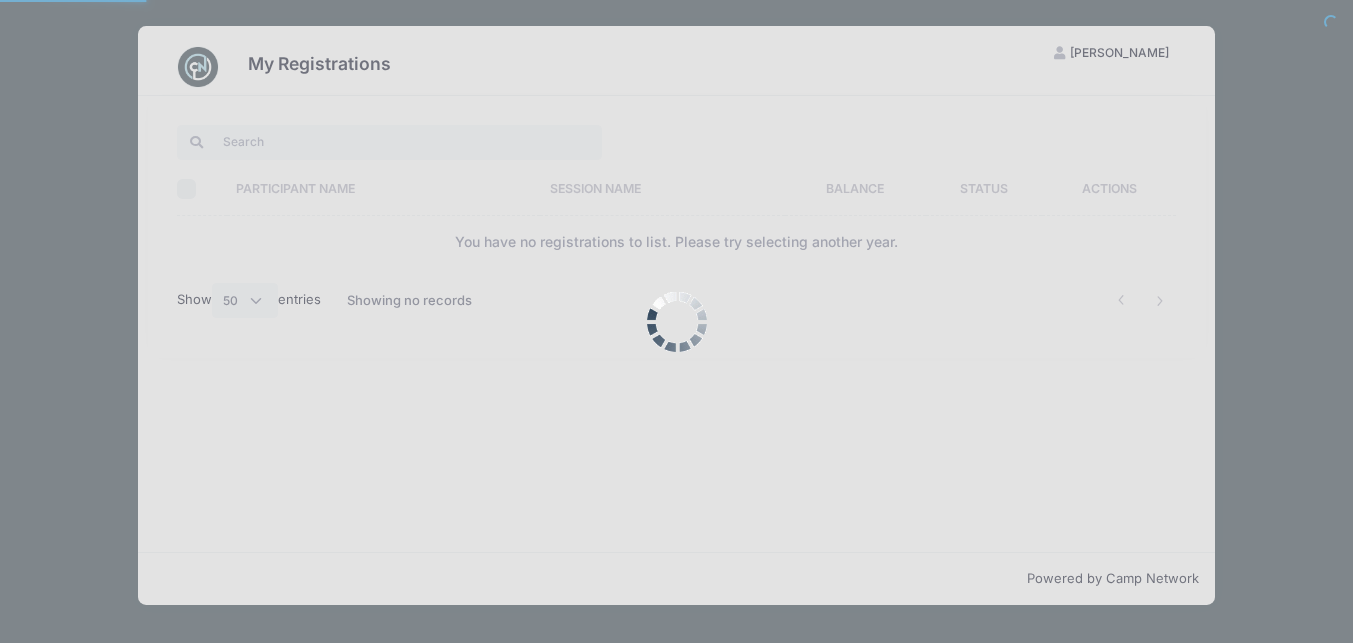 scroll, scrollTop: 0, scrollLeft: 0, axis: both 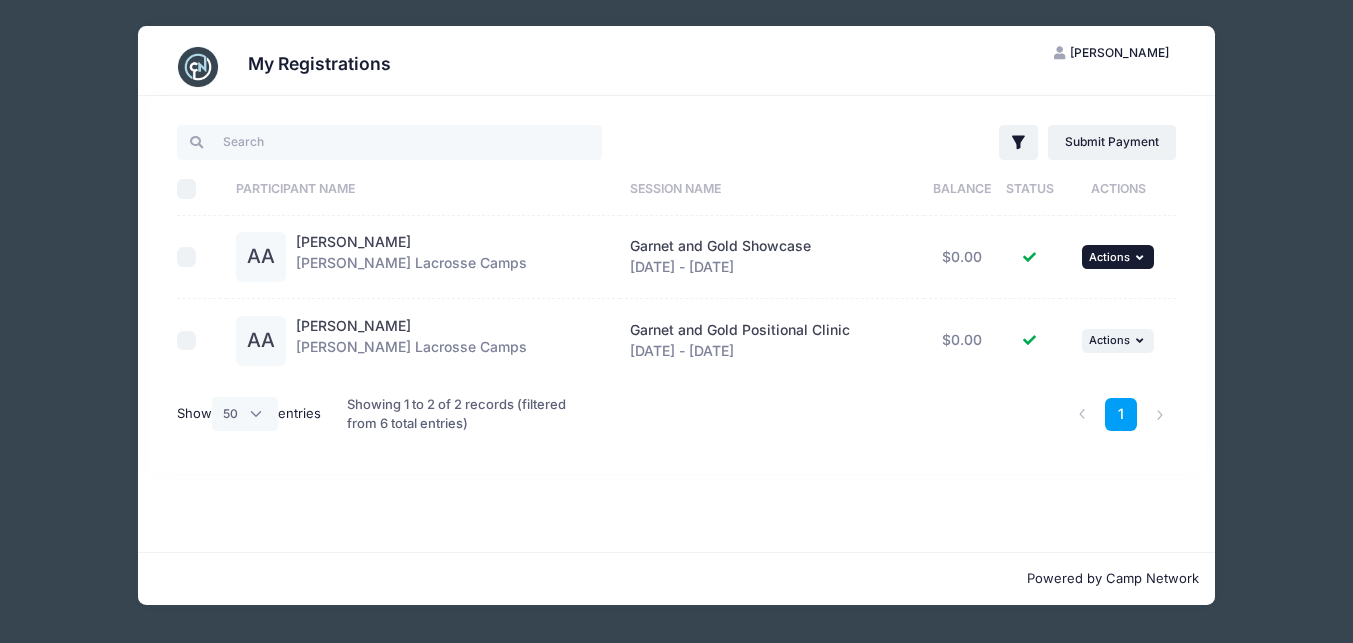 click on "... Actions" at bounding box center [1118, 257] 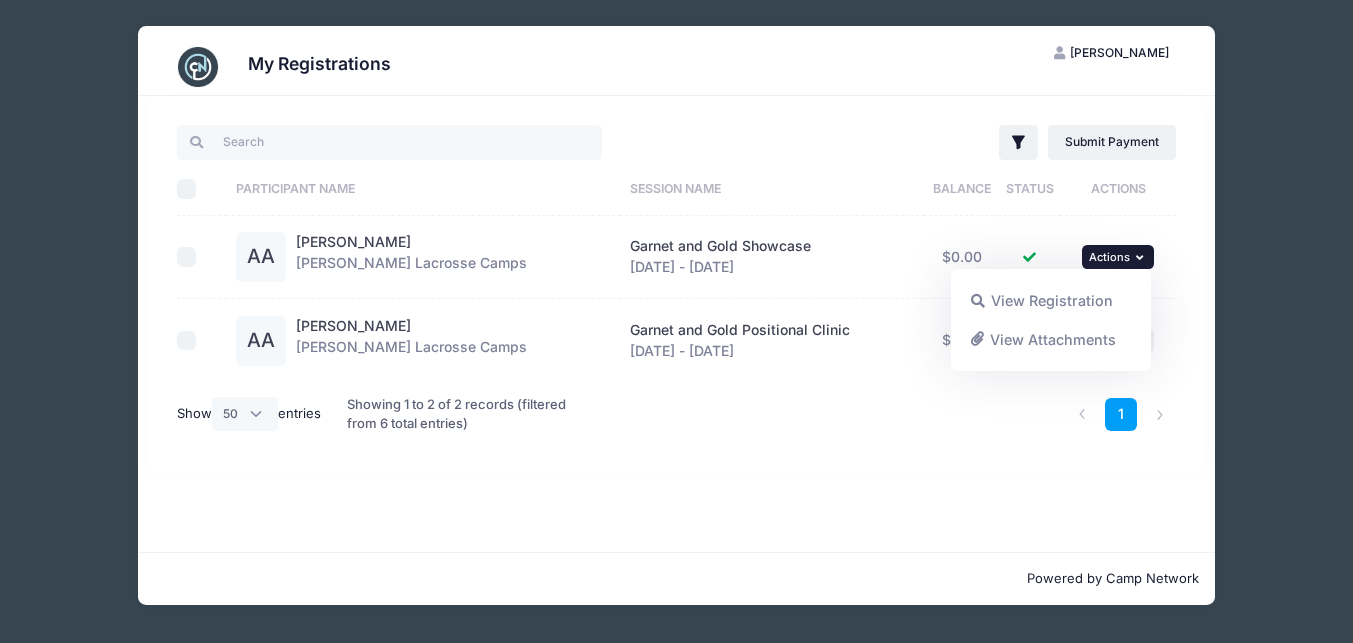click on "1" at bounding box center (889, 414) 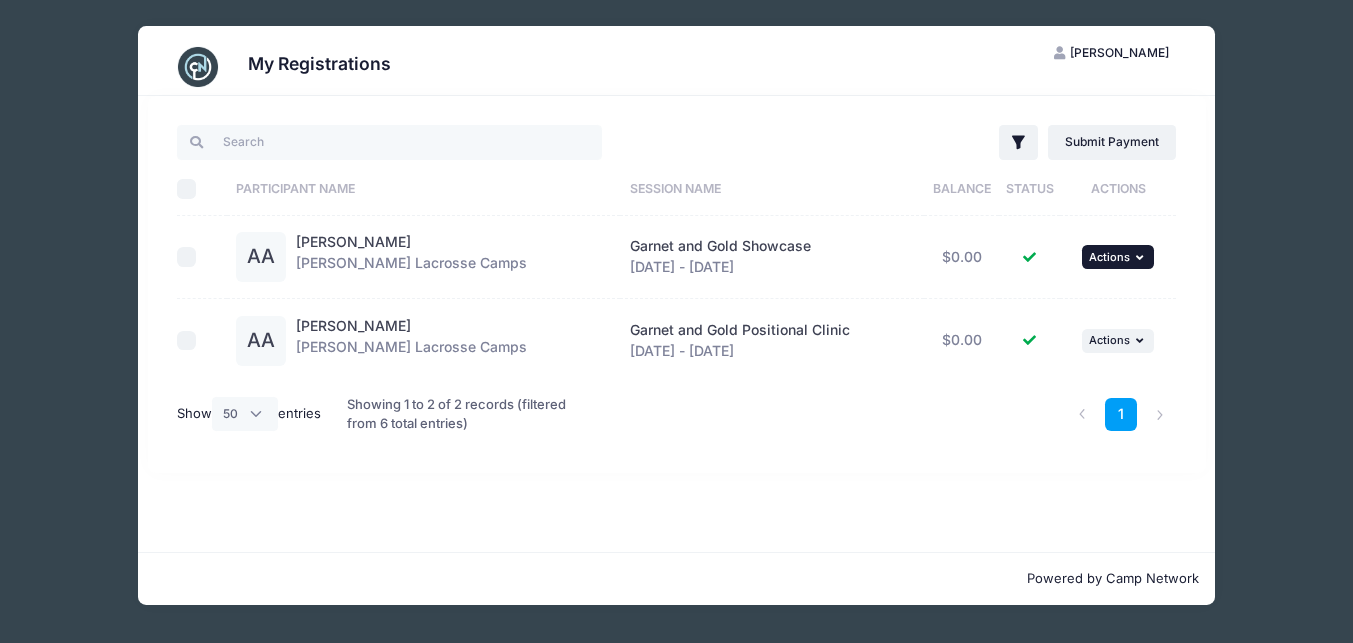 click on "Actions" at bounding box center (1109, 257) 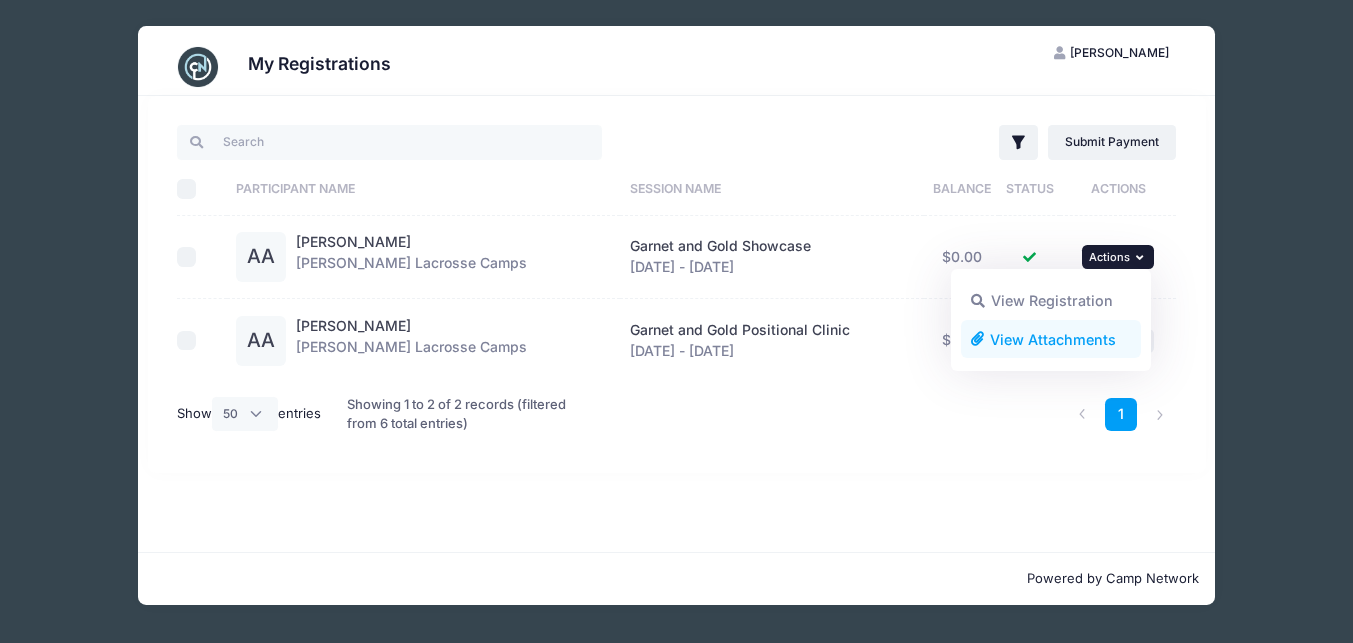 click on "View Attachments" at bounding box center (1051, 339) 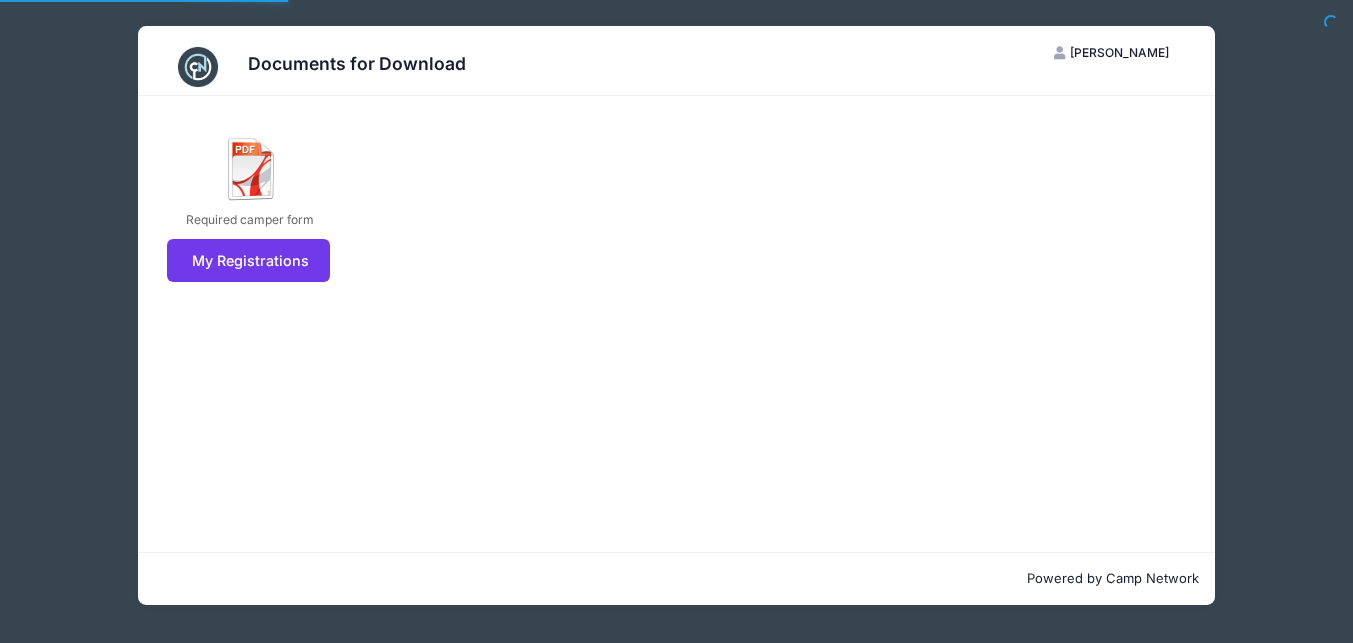 scroll, scrollTop: 0, scrollLeft: 0, axis: both 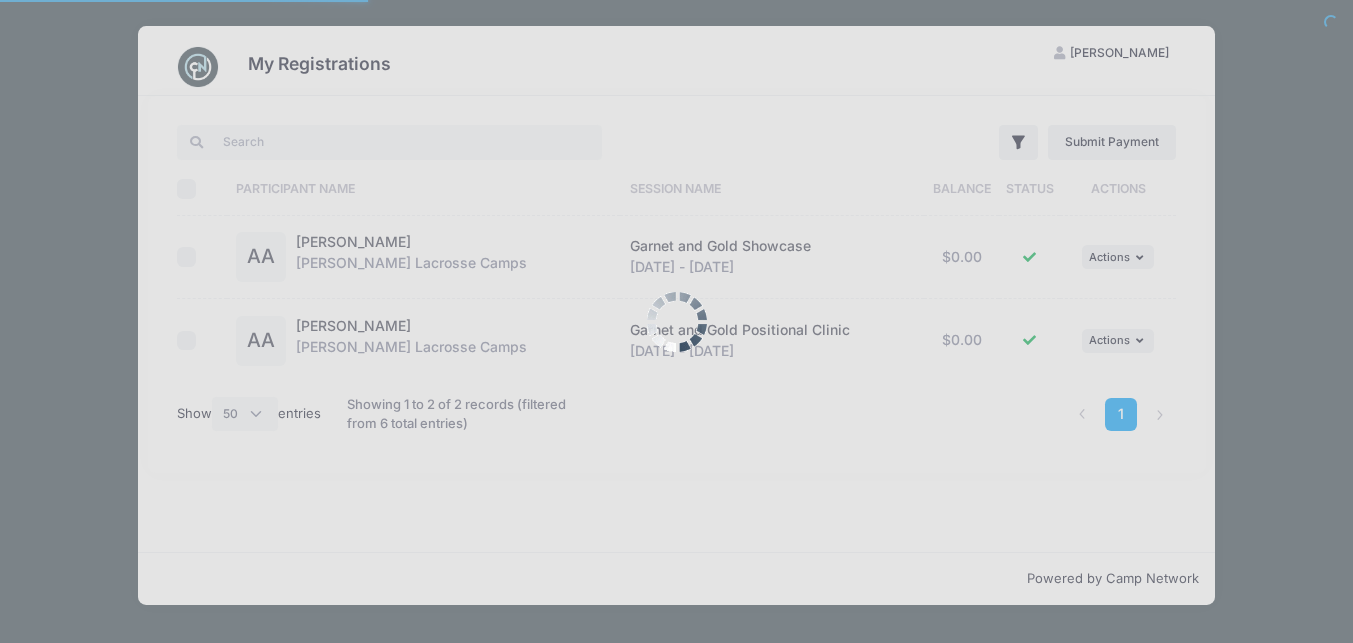 select on "50" 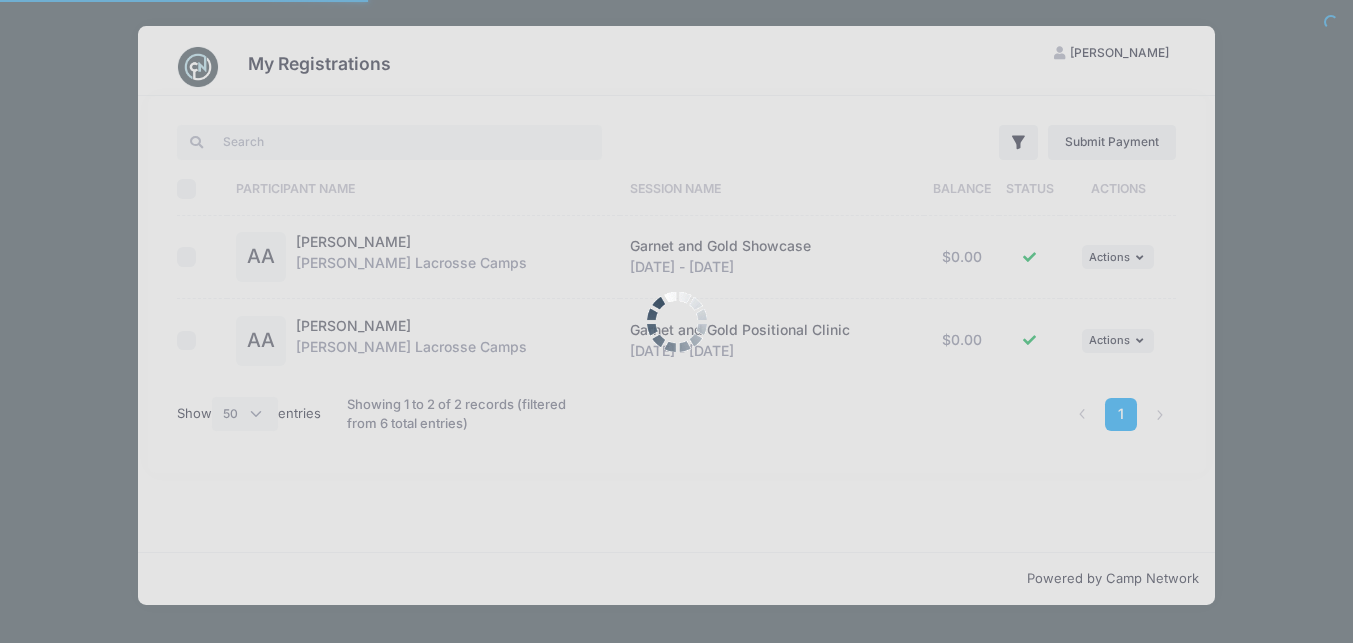 scroll, scrollTop: 0, scrollLeft: 0, axis: both 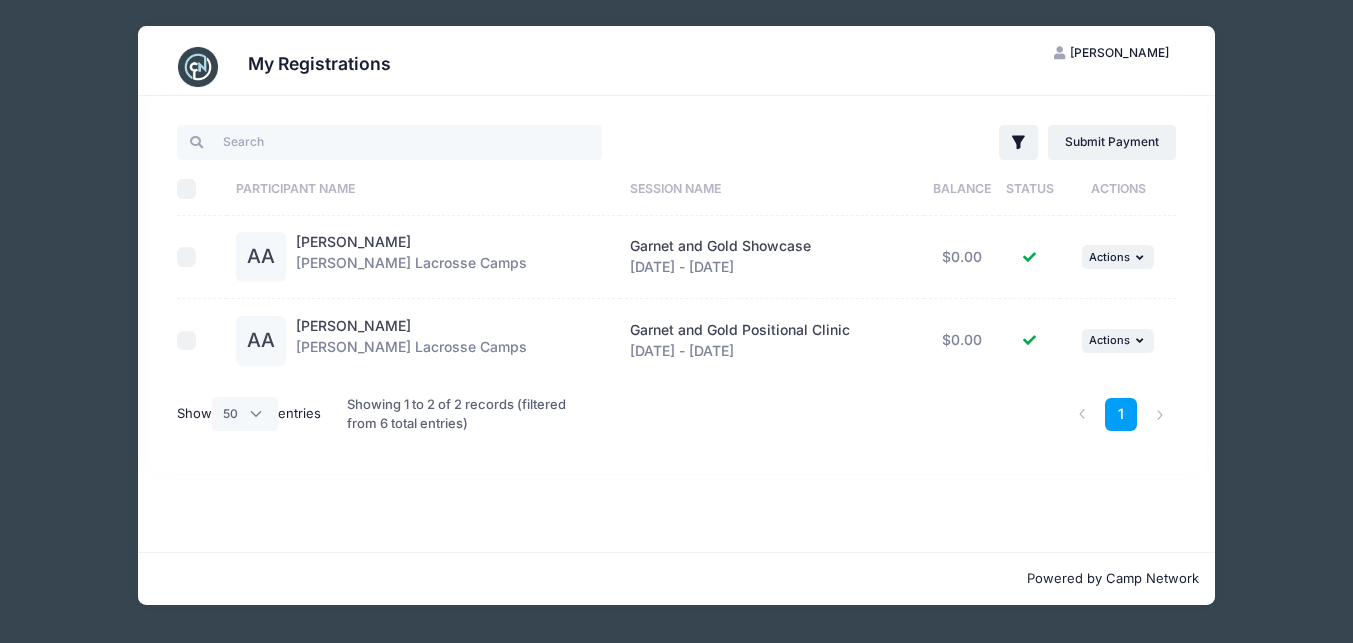 click at bounding box center (187, 257) 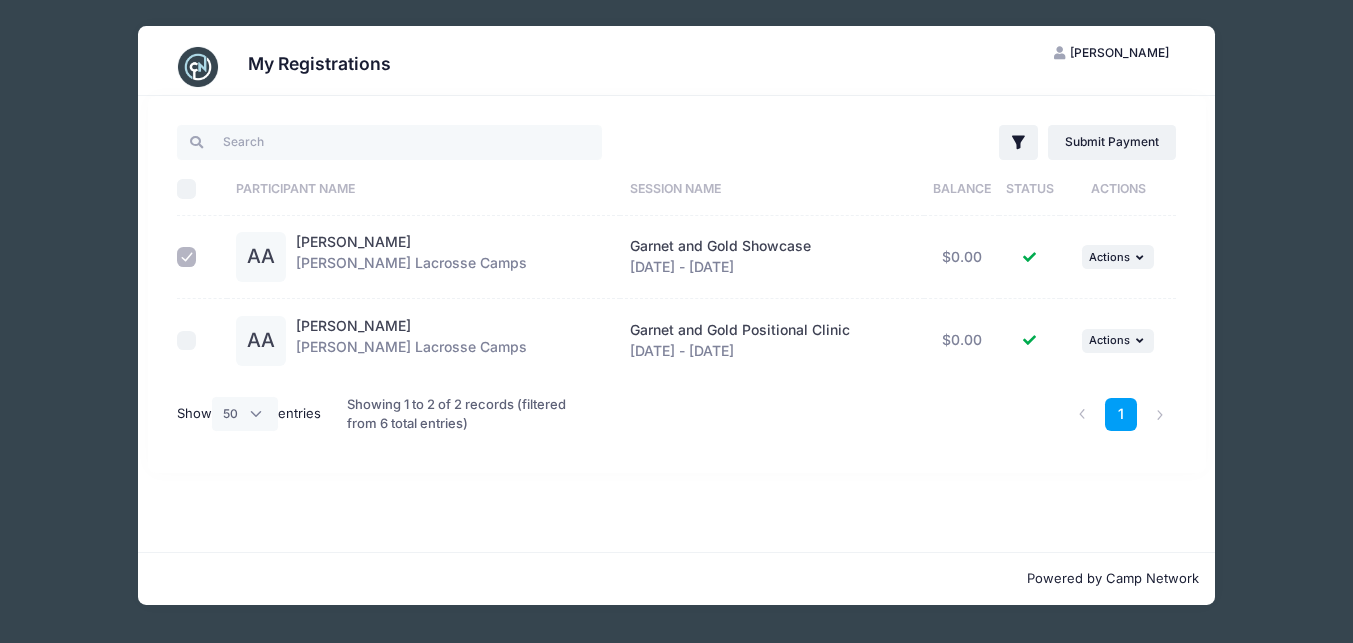 click at bounding box center [187, 341] 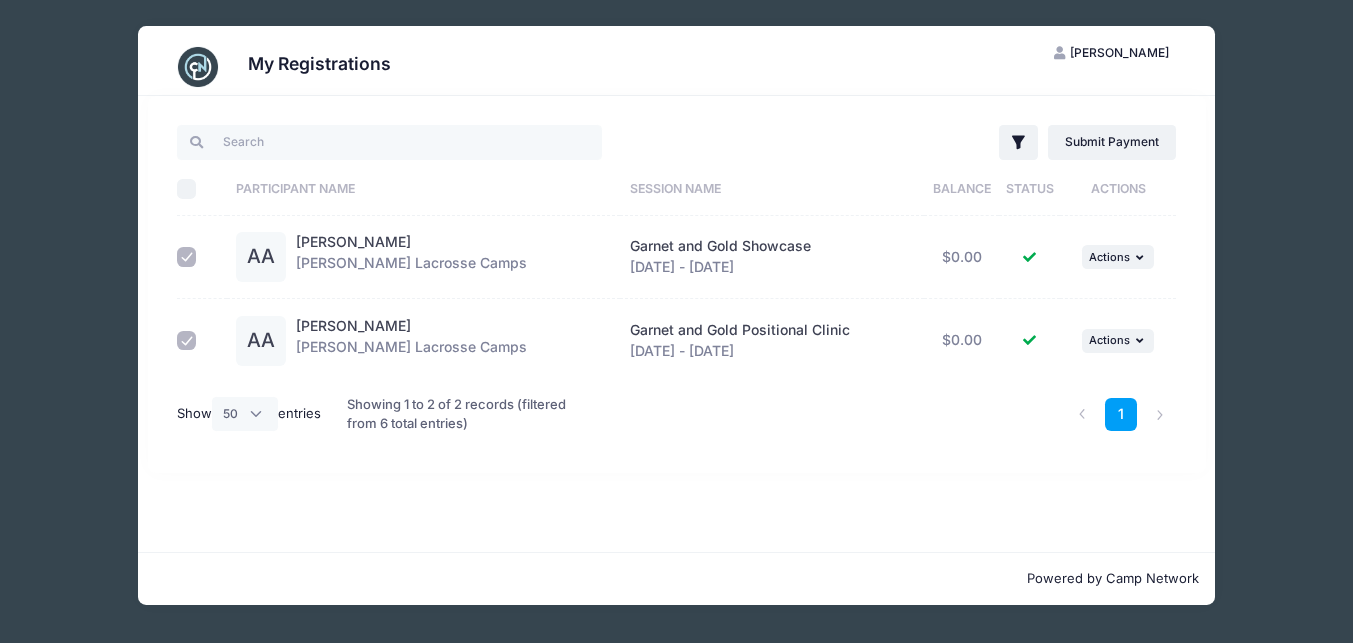 click on "Status" at bounding box center [1029, 189] 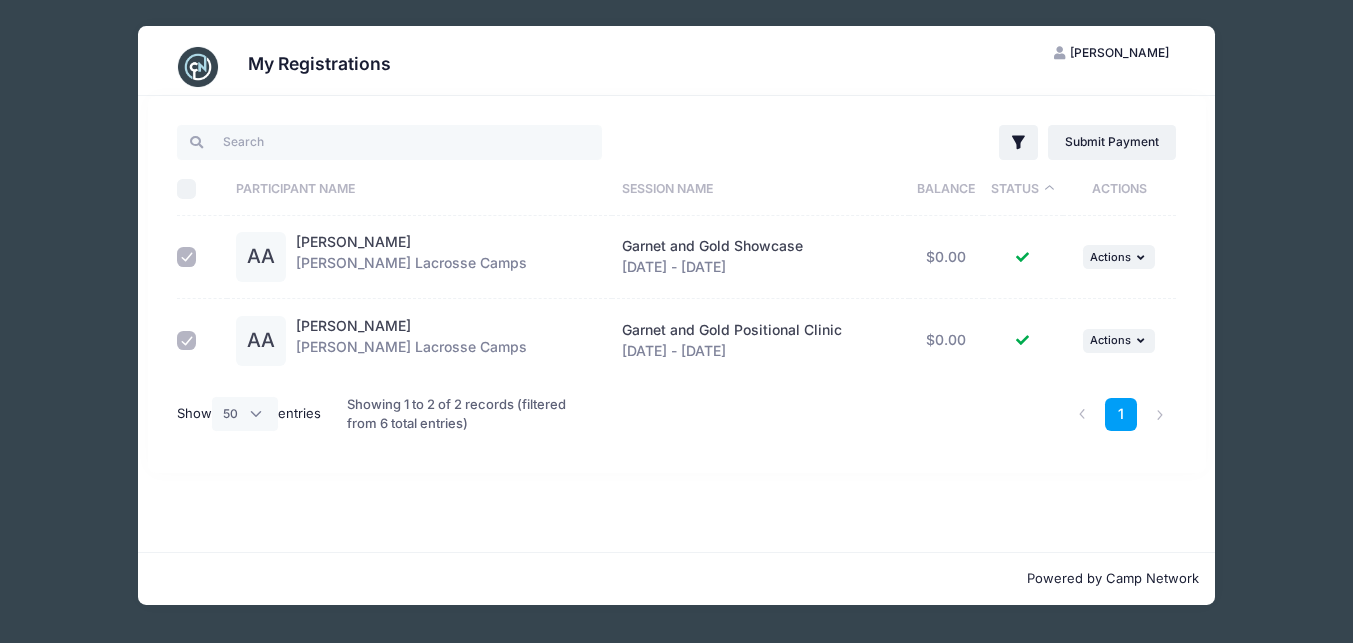 click on "Status" at bounding box center [1023, 189] 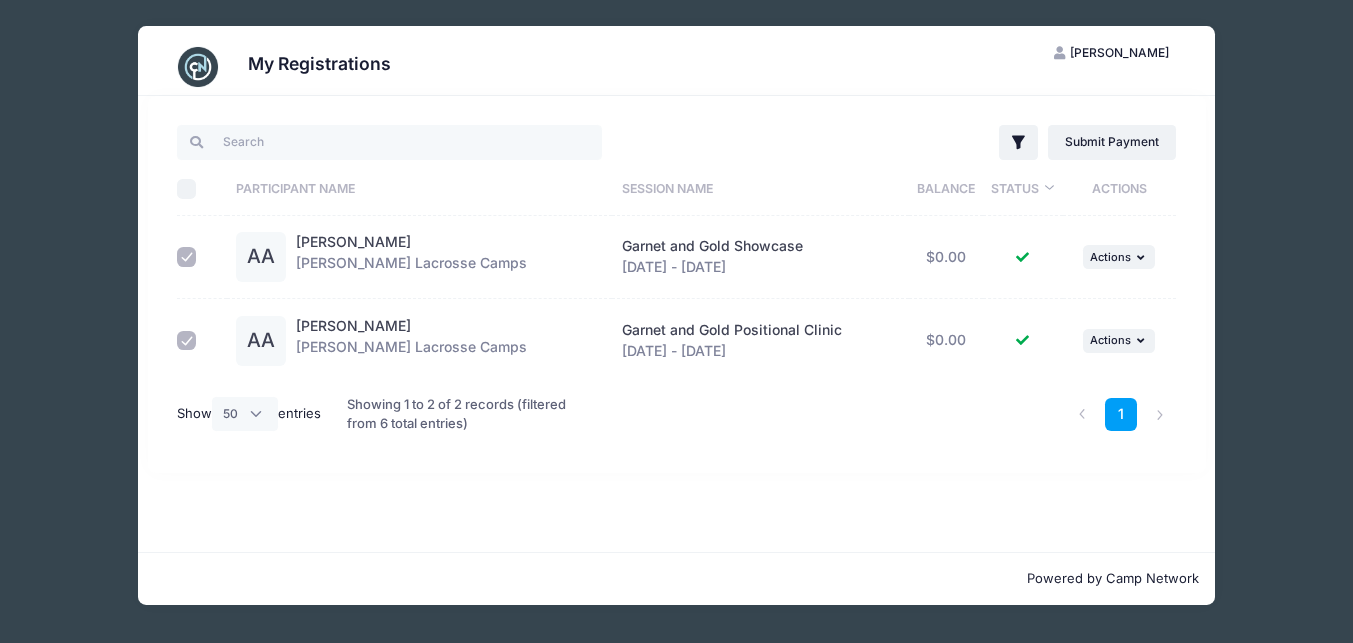click on "Garnet and Gold Showcase" at bounding box center [712, 245] 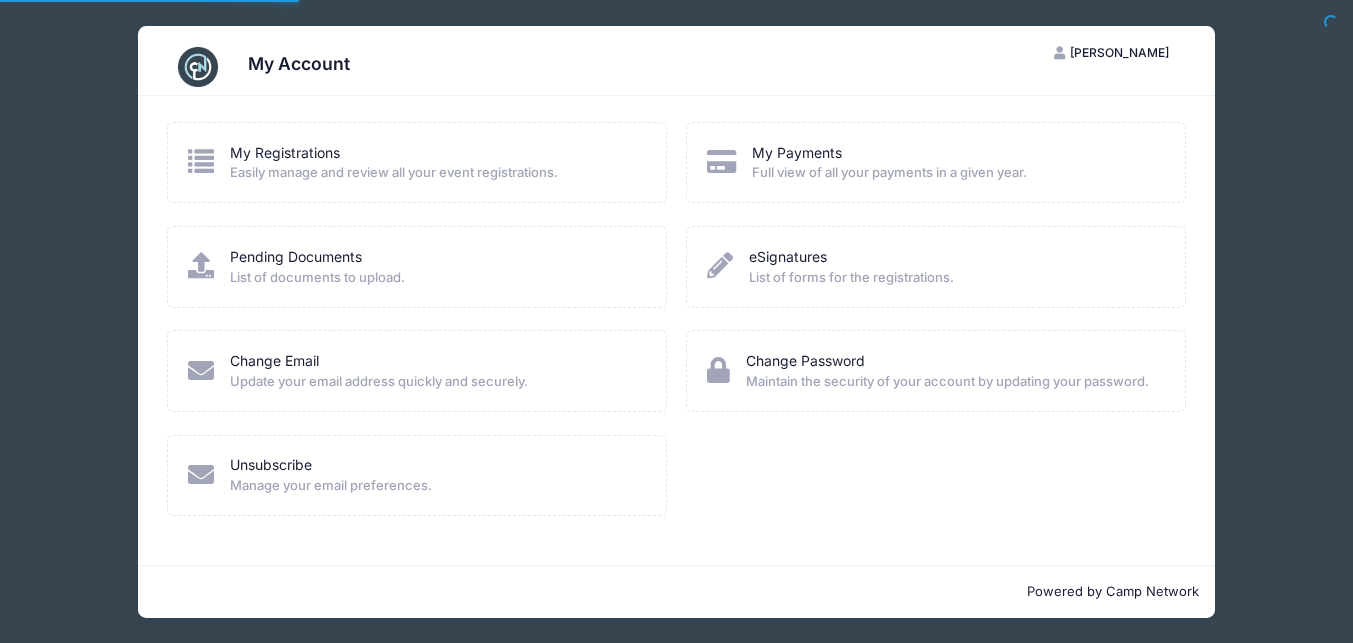 scroll, scrollTop: 0, scrollLeft: 0, axis: both 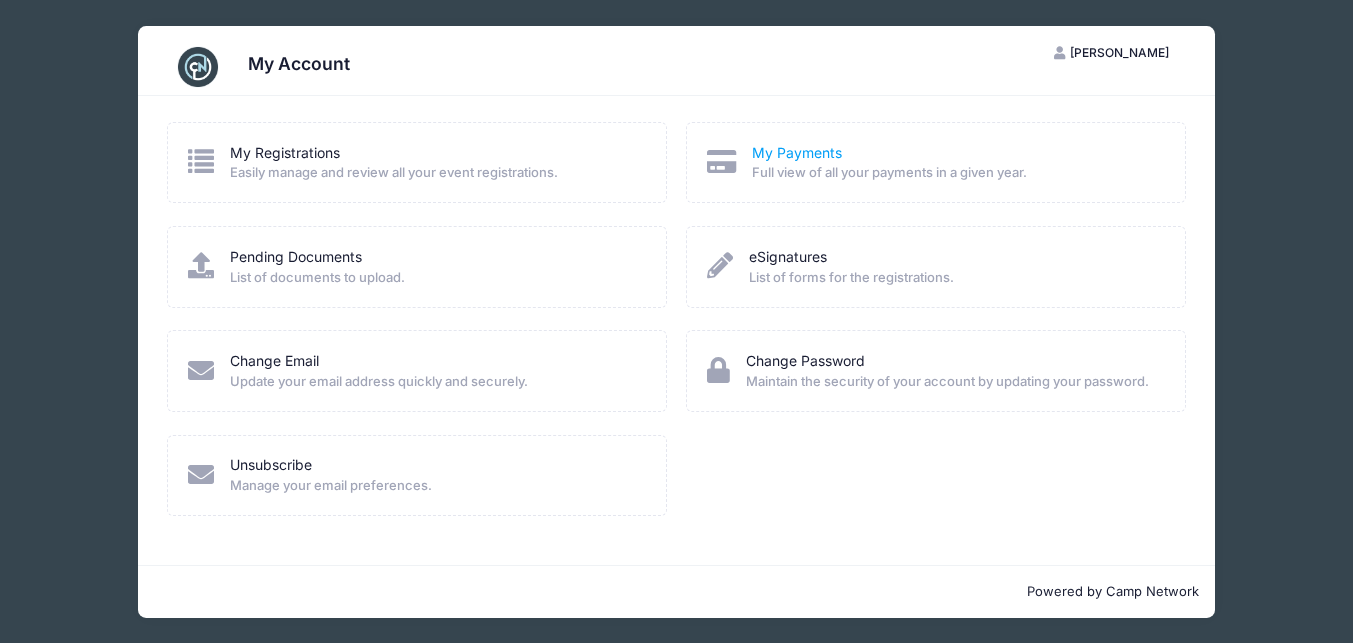 click on "My Payments" at bounding box center [797, 152] 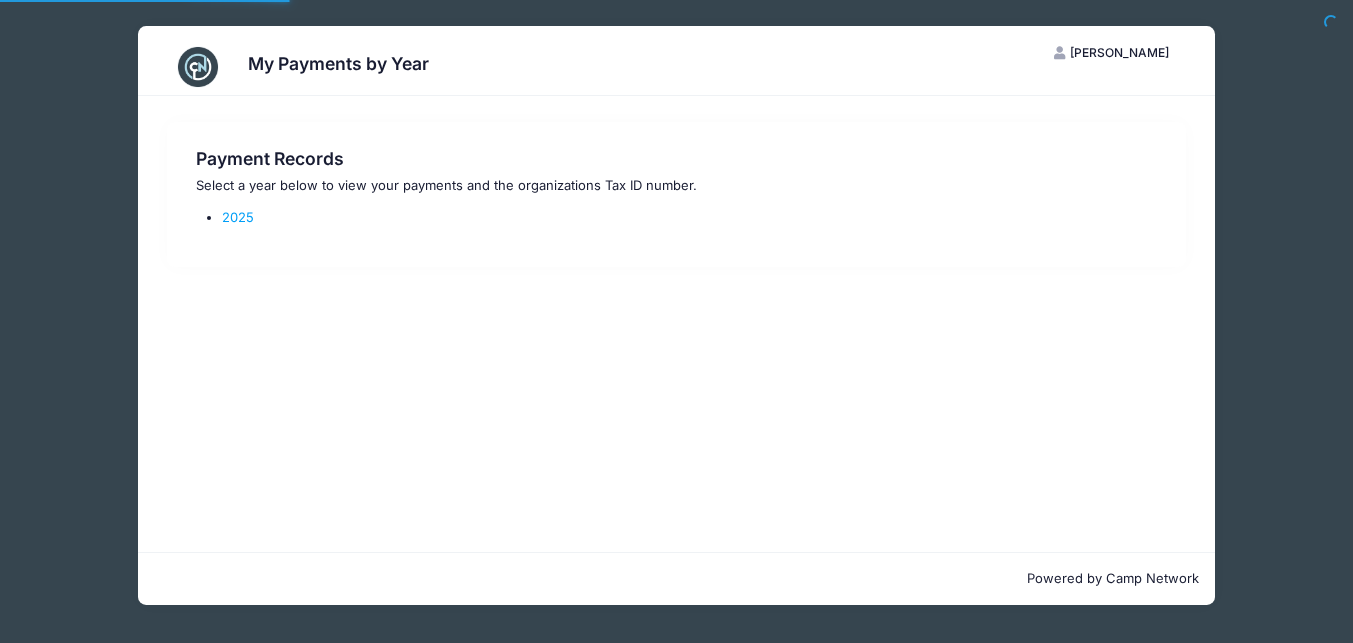 scroll, scrollTop: 0, scrollLeft: 0, axis: both 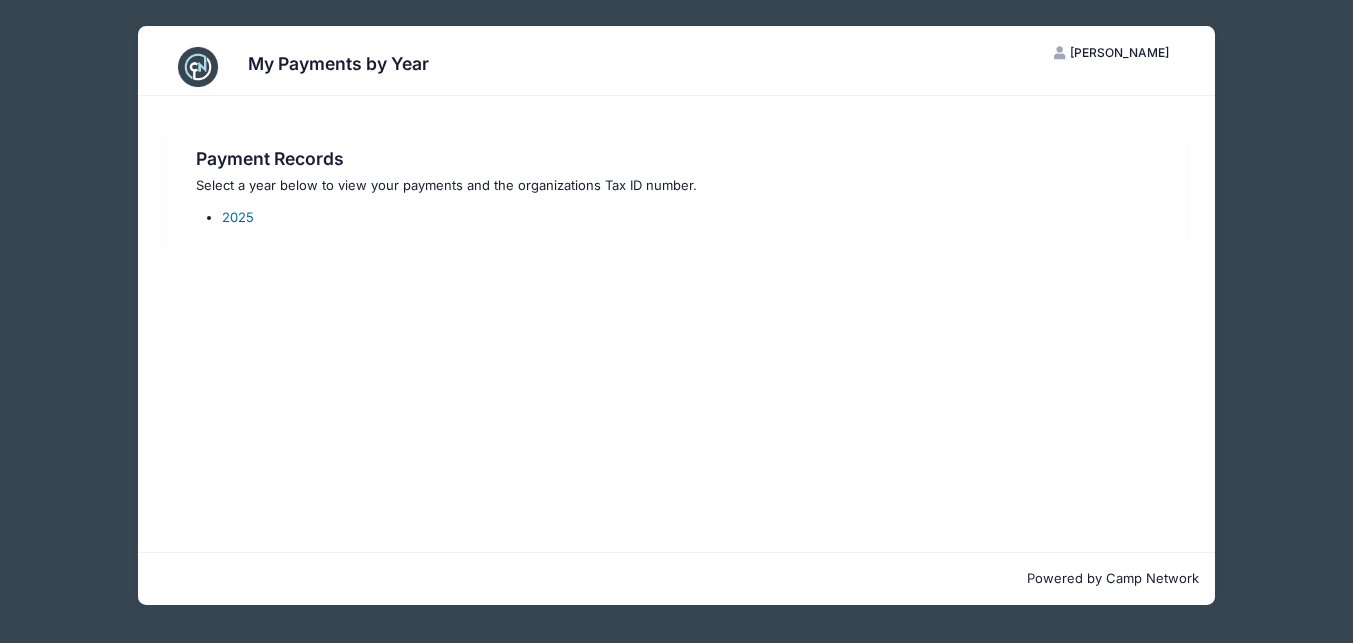 click on "2025" at bounding box center [238, 217] 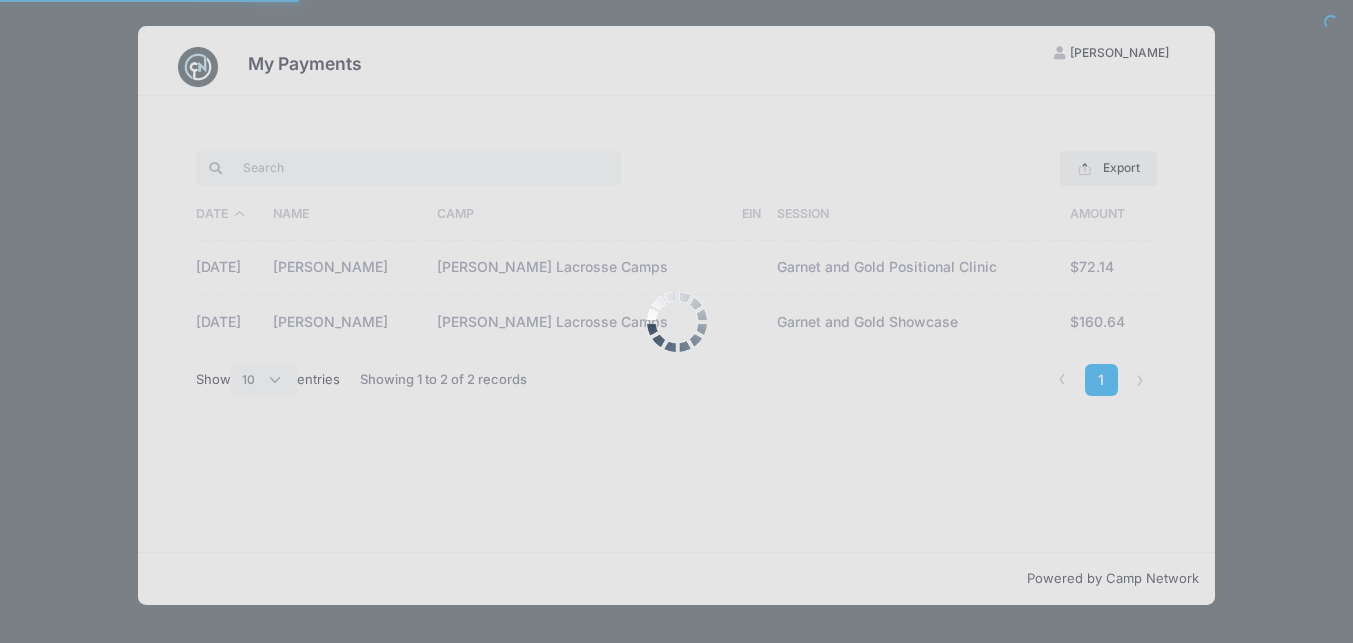 select on "10" 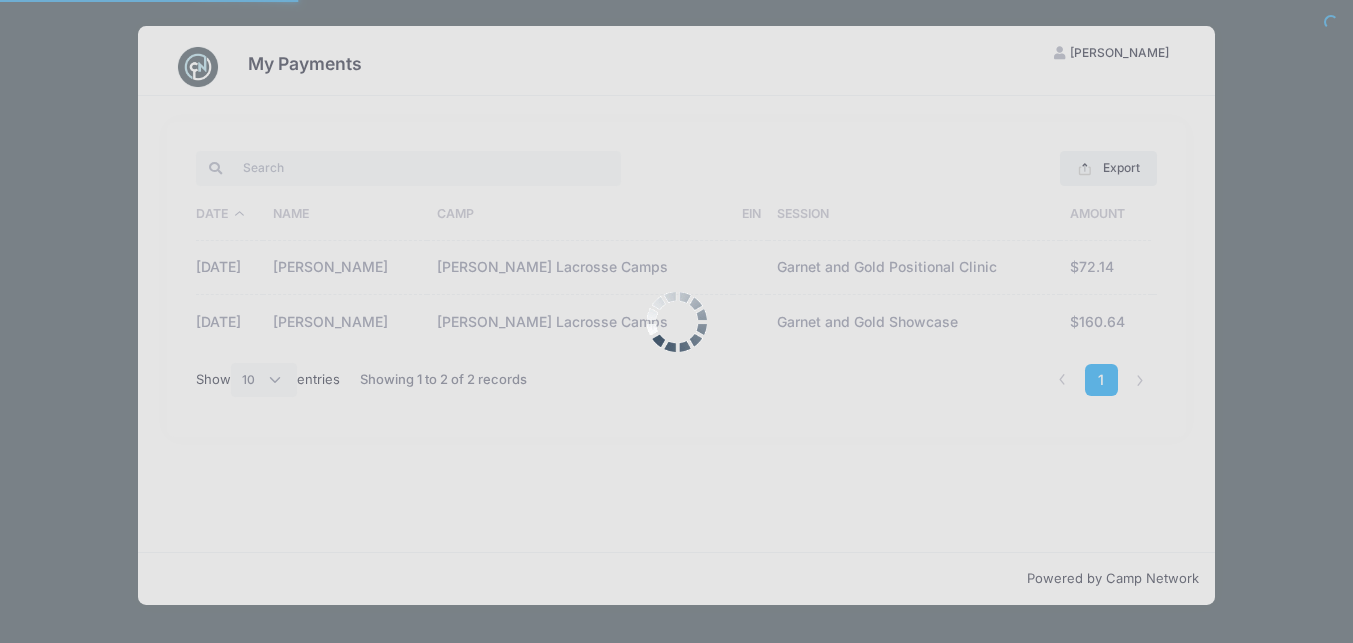scroll, scrollTop: 0, scrollLeft: 0, axis: both 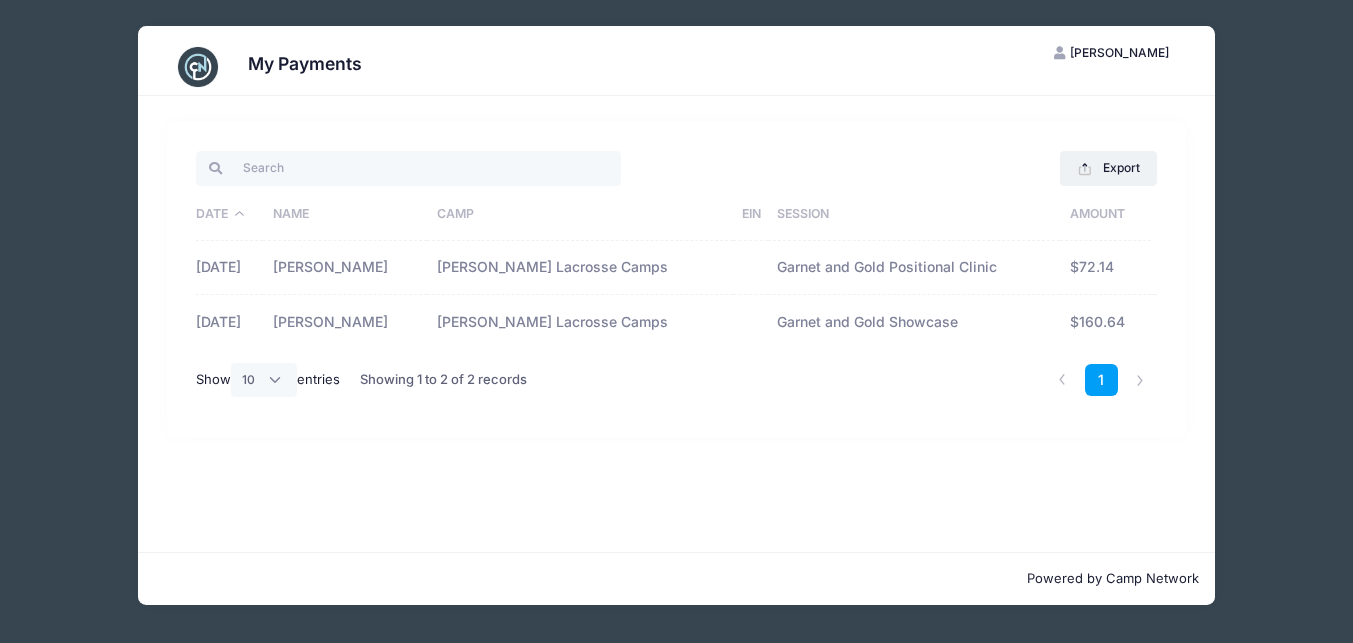 click on "Garnet and Gold Showcase" at bounding box center [914, 321] 